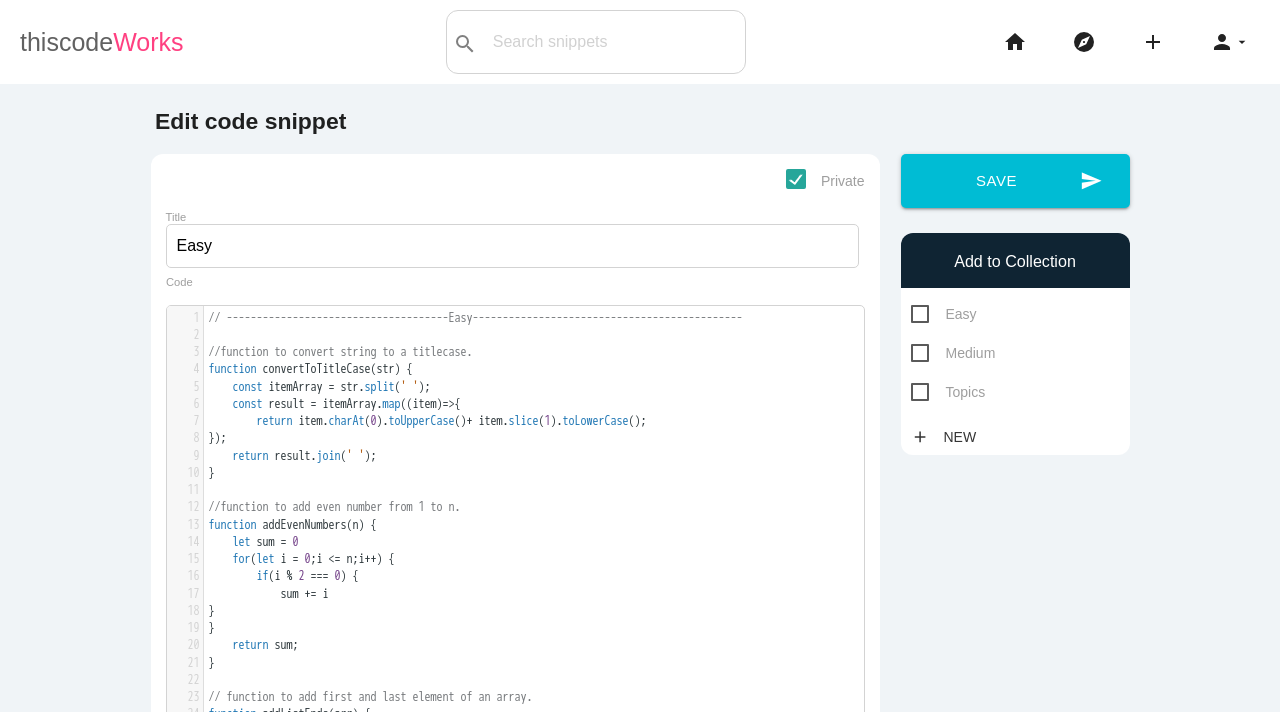 scroll, scrollTop: 0, scrollLeft: 0, axis: both 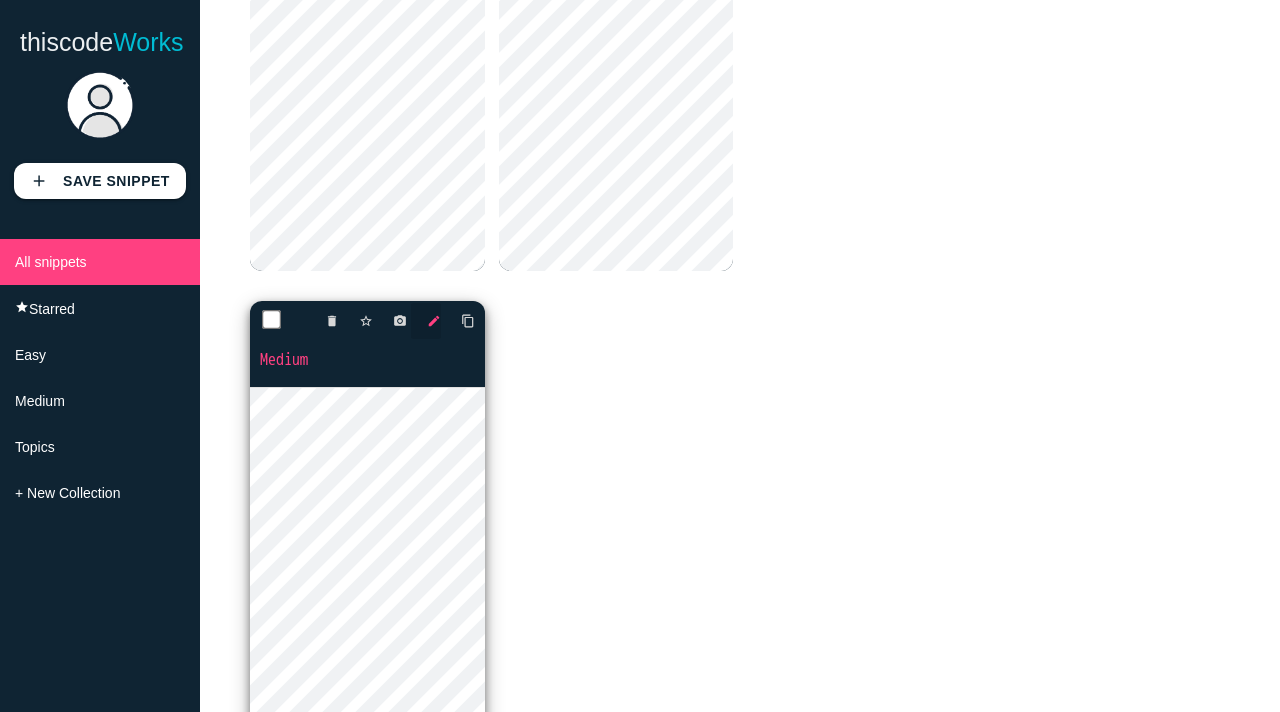 click on "edit" at bounding box center [434, 321] 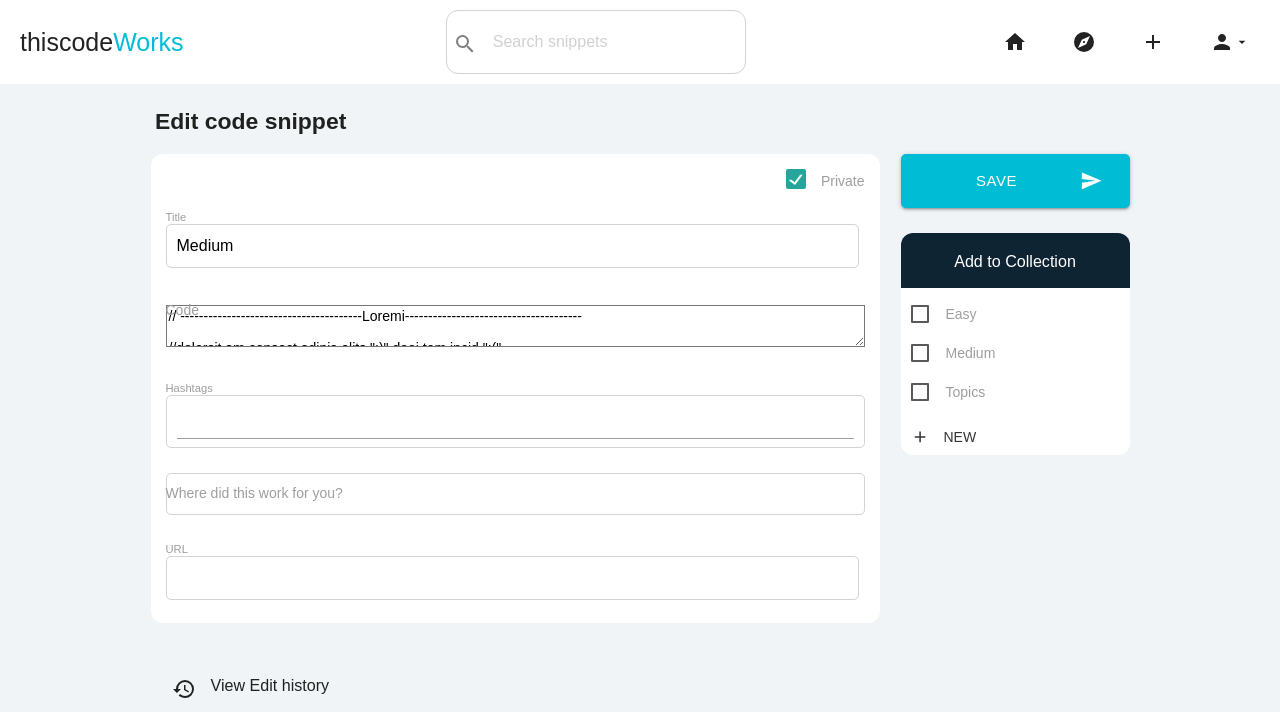 scroll, scrollTop: 0, scrollLeft: 0, axis: both 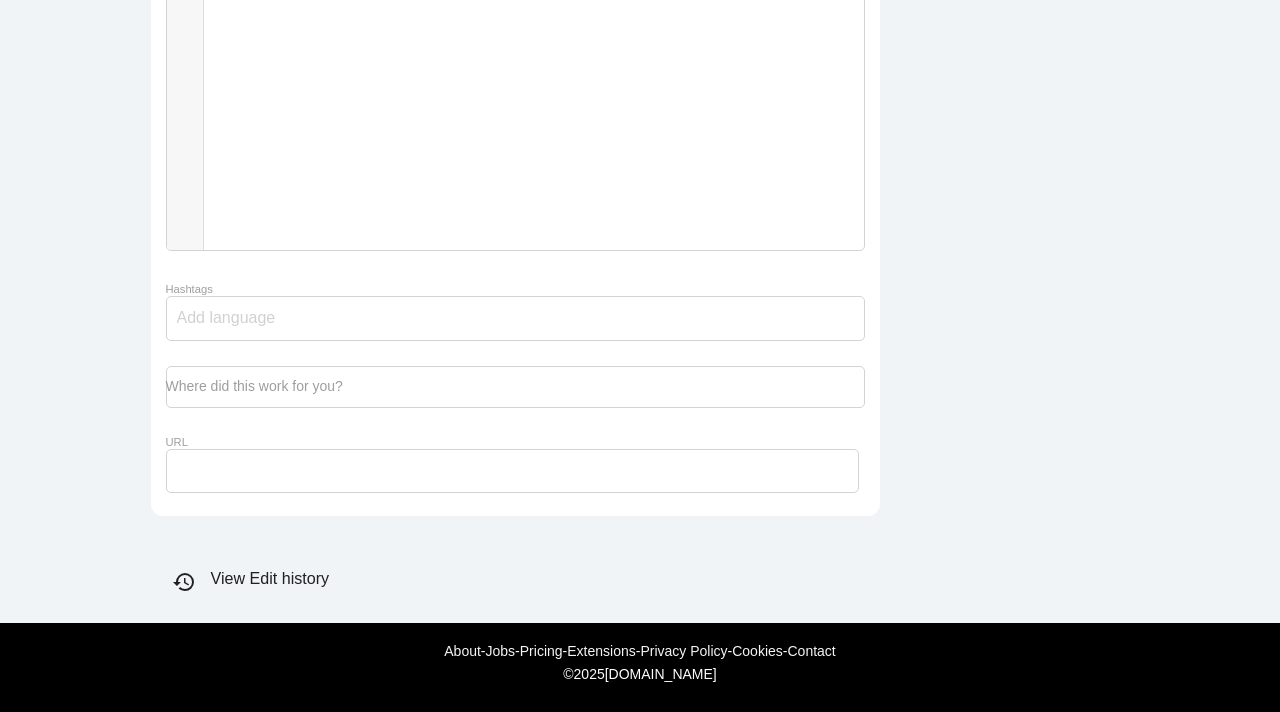 click on "​" at bounding box center [534, -75] 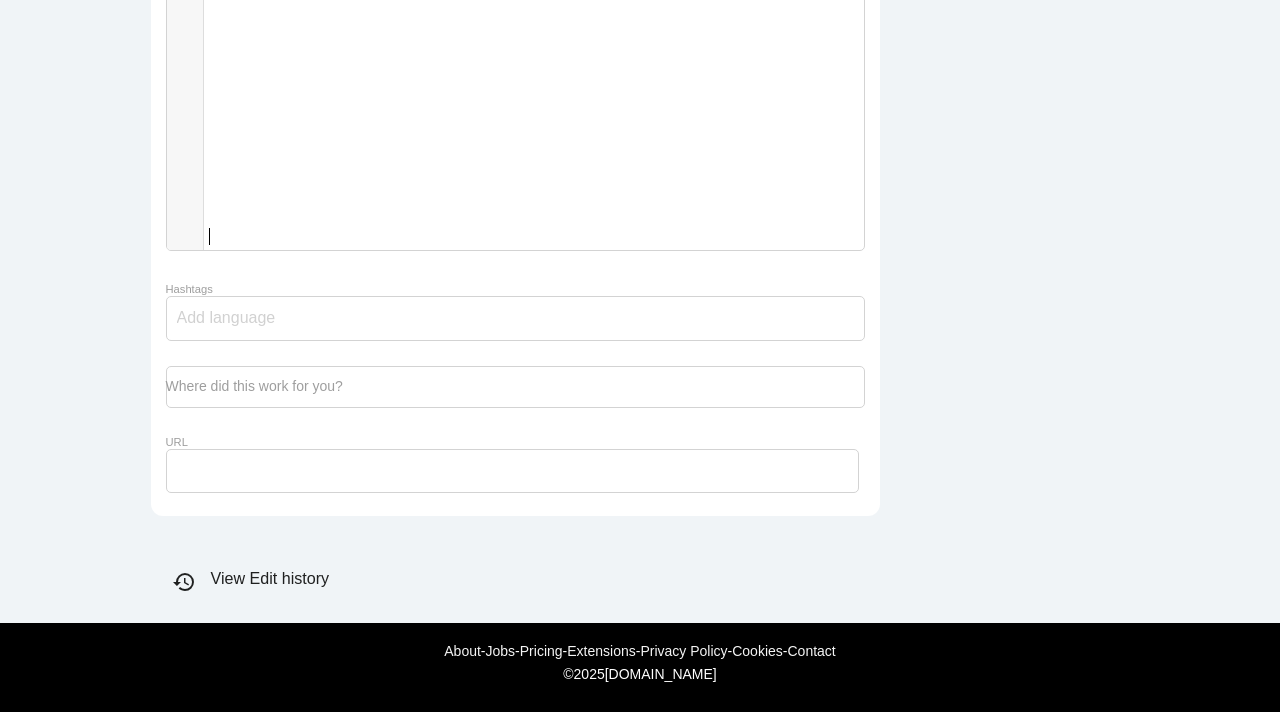 scroll, scrollTop: 6, scrollLeft: 0, axis: vertical 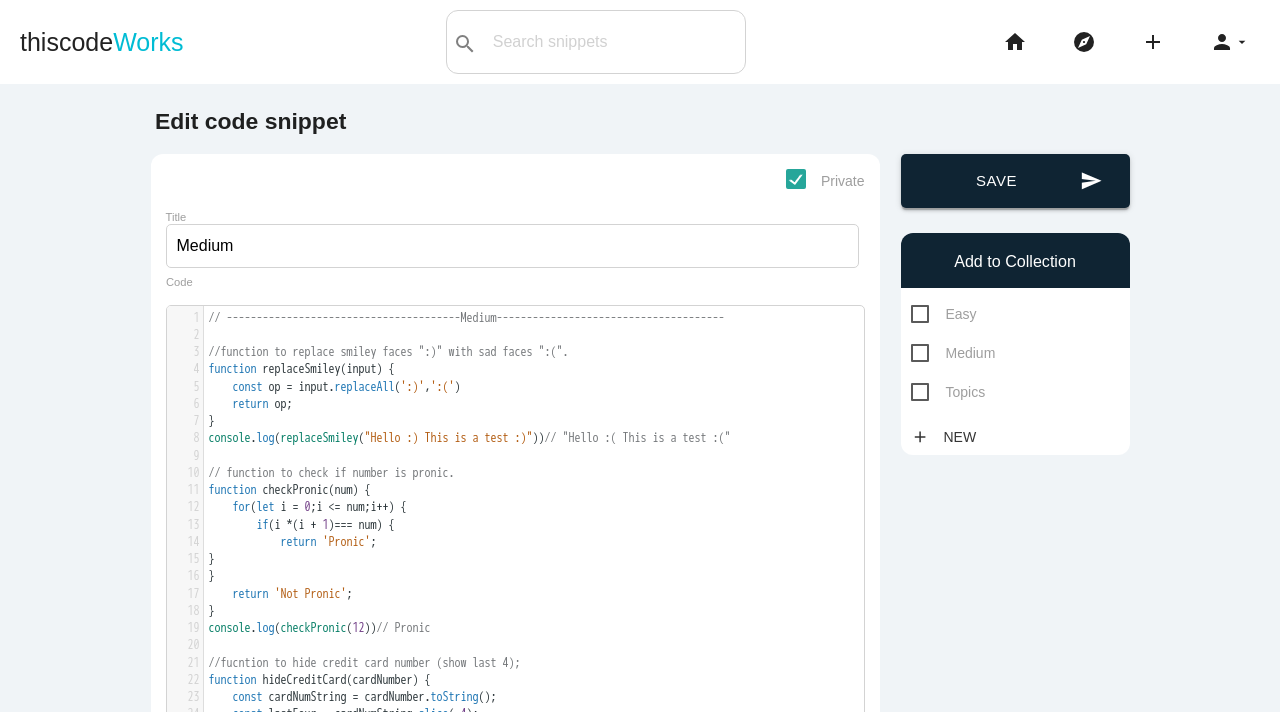 click on "send Save" at bounding box center (1015, 181) 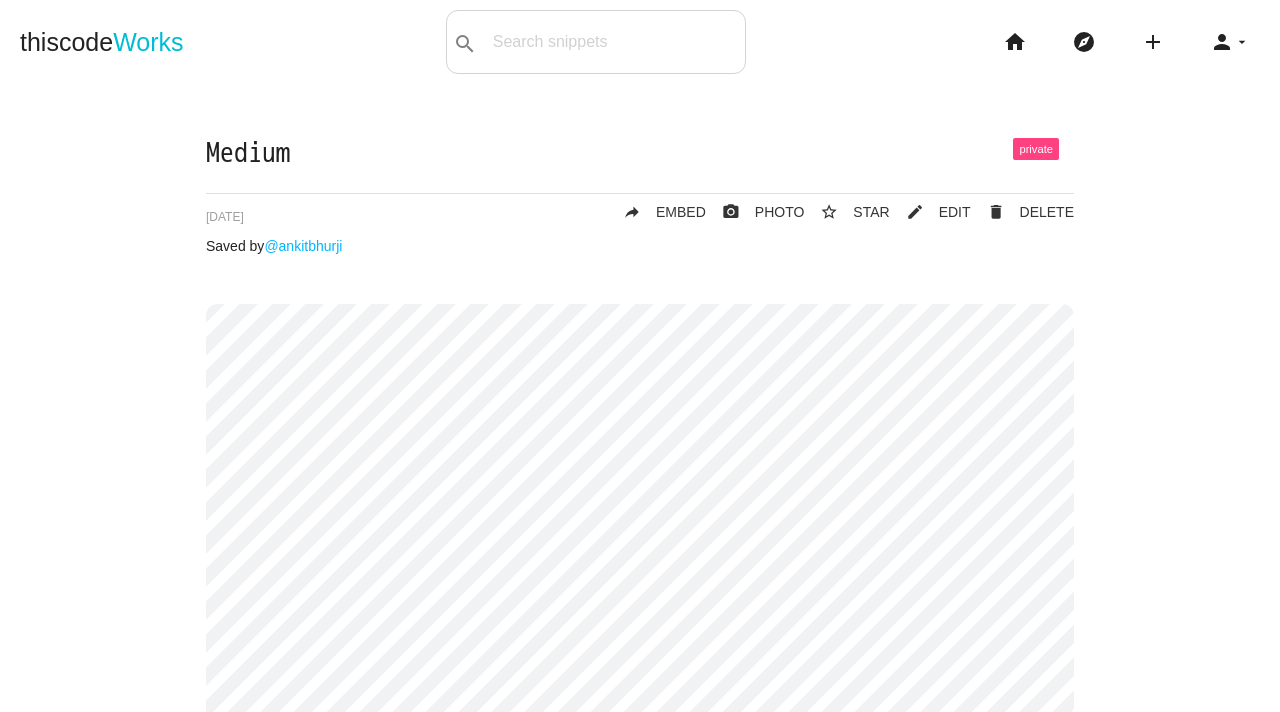 scroll, scrollTop: 0, scrollLeft: 0, axis: both 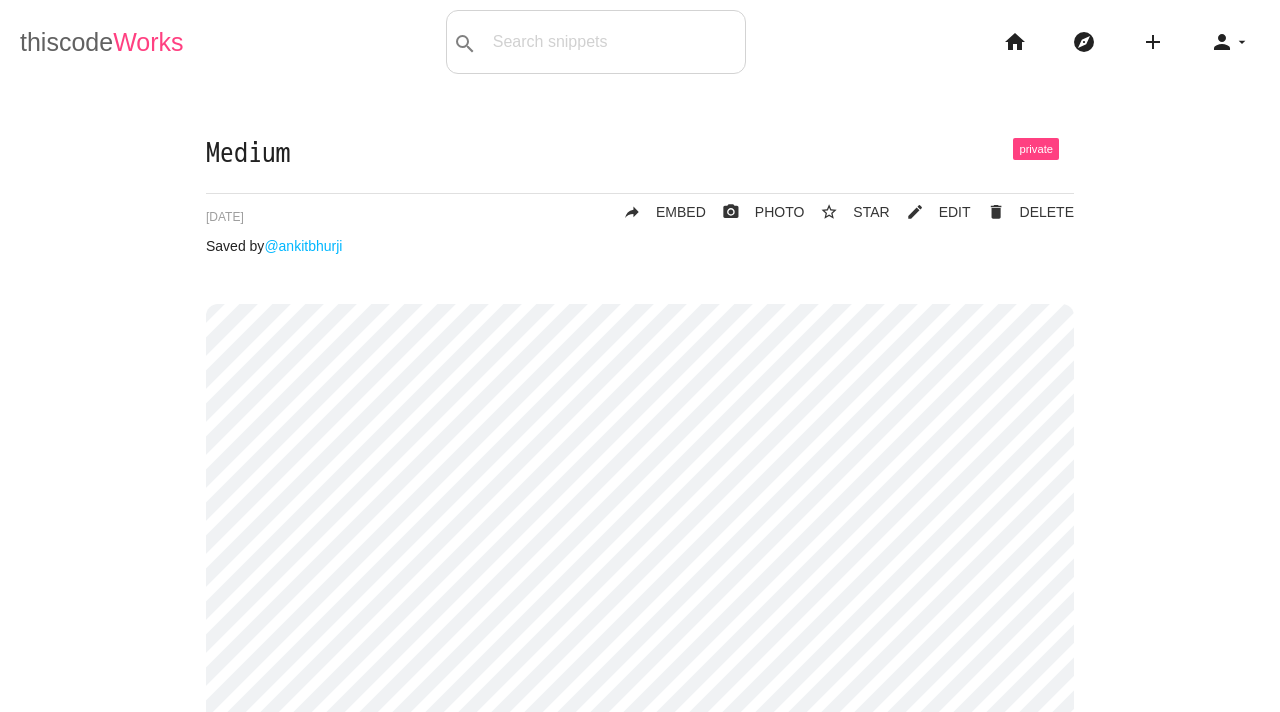 click on "thiscode Works" at bounding box center (102, 42) 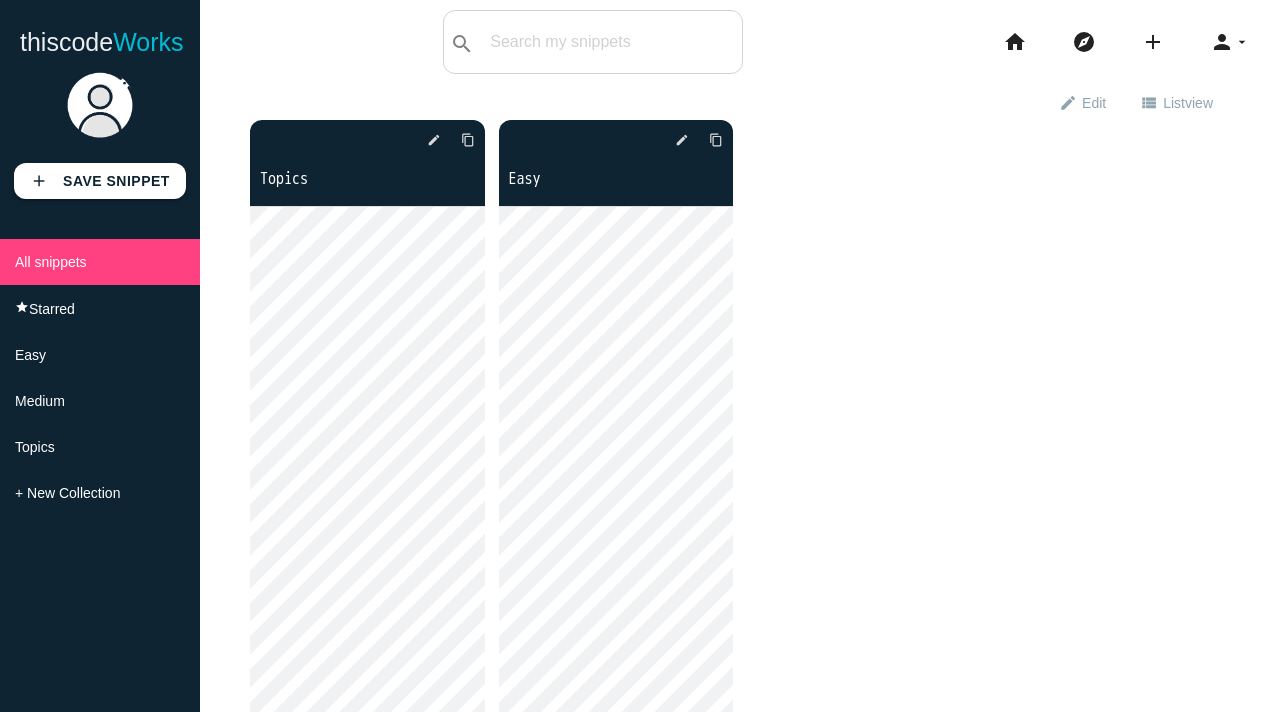 scroll, scrollTop: 0, scrollLeft: 0, axis: both 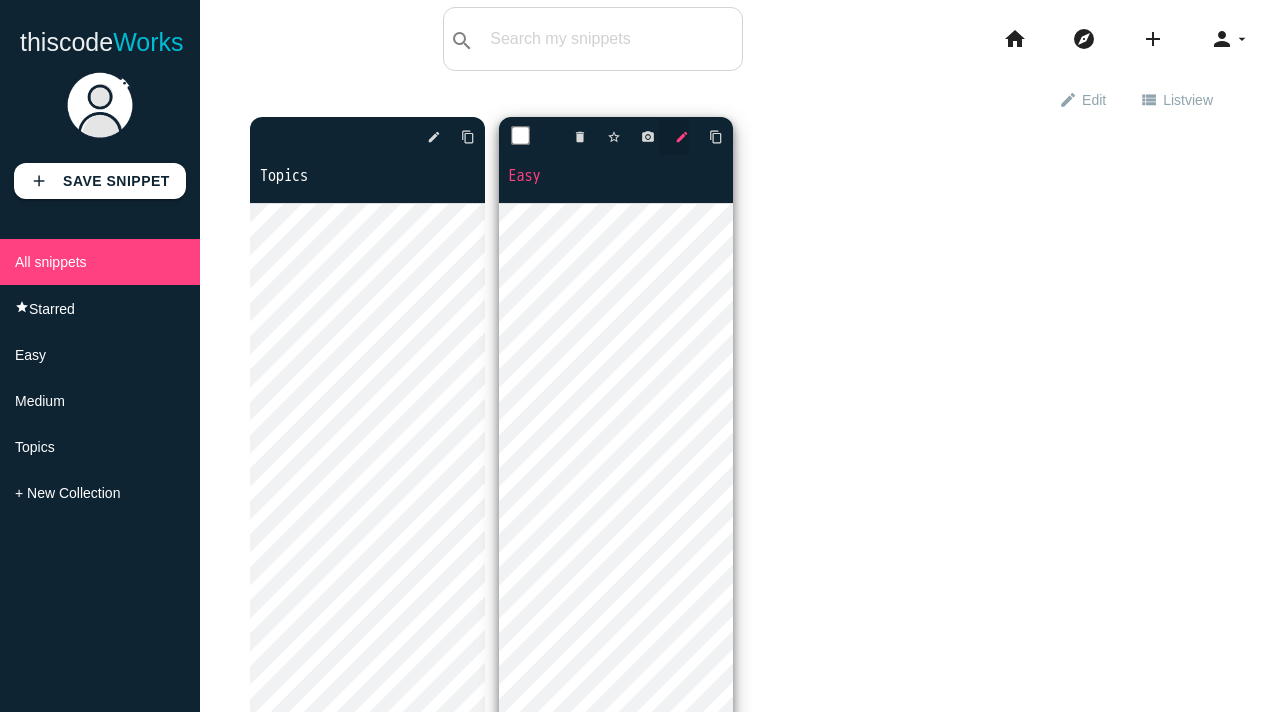 click on "edit" at bounding box center (682, 137) 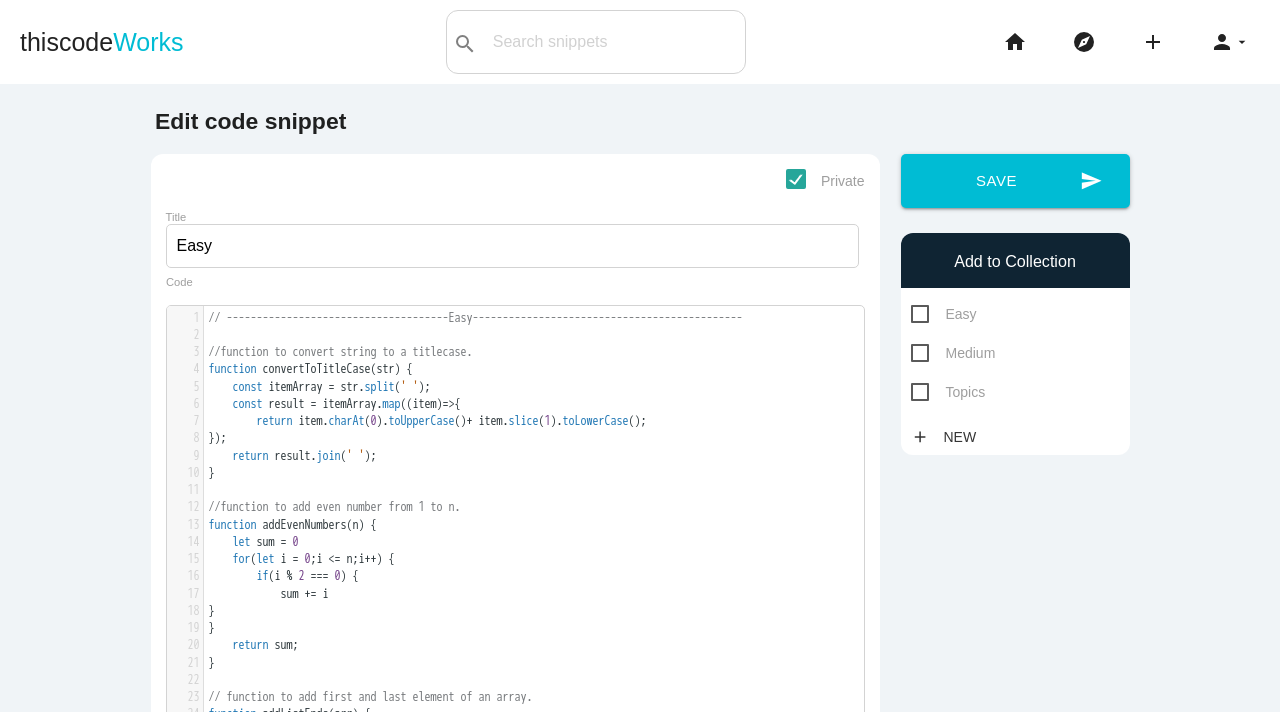 scroll, scrollTop: 0, scrollLeft: 0, axis: both 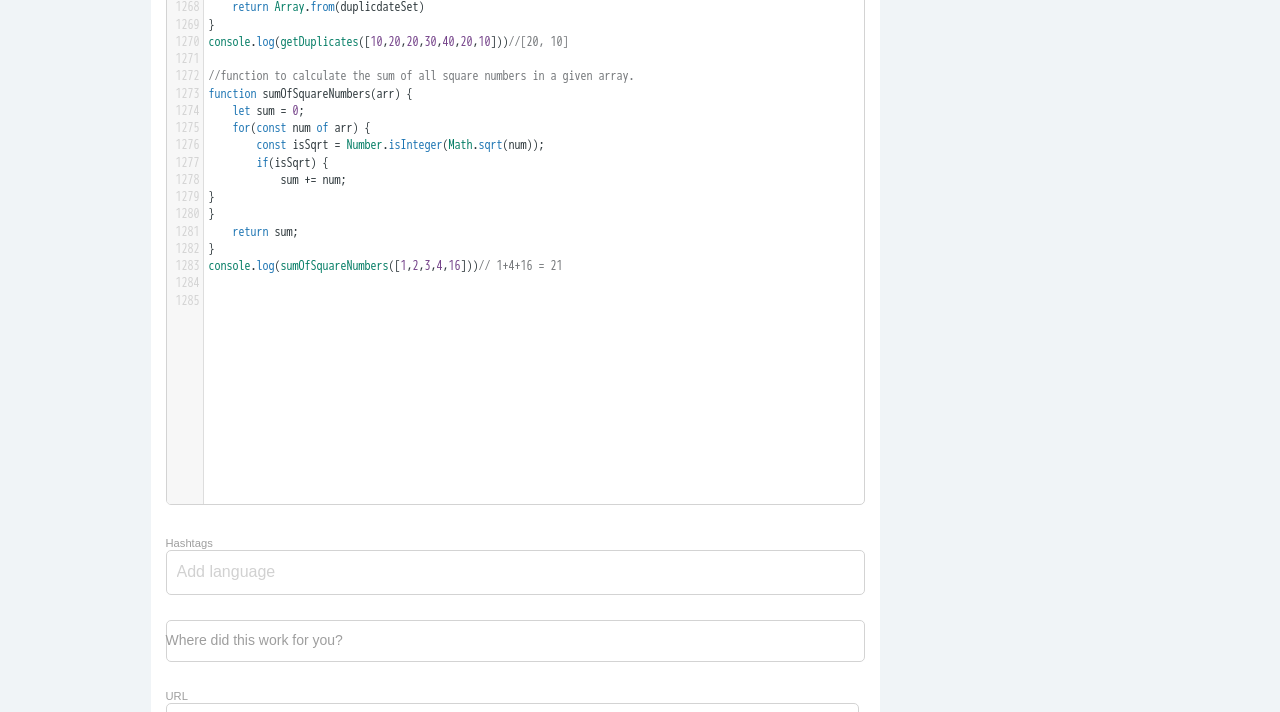 click on "console . log ( sumOfSquareNumbers ([ 1 ,  2 ,  3 ,  4 ,  16 ]))  // 1+4+16 = 21" at bounding box center (534, 266) 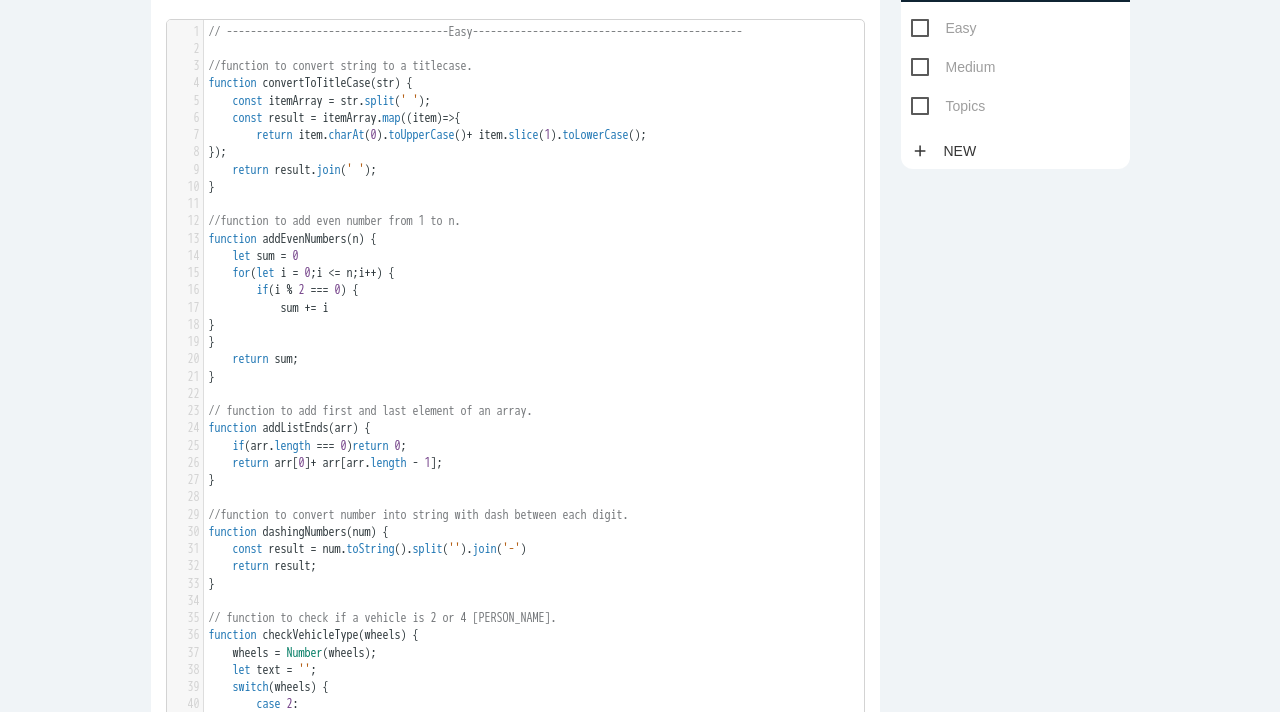 scroll, scrollTop: 0, scrollLeft: 0, axis: both 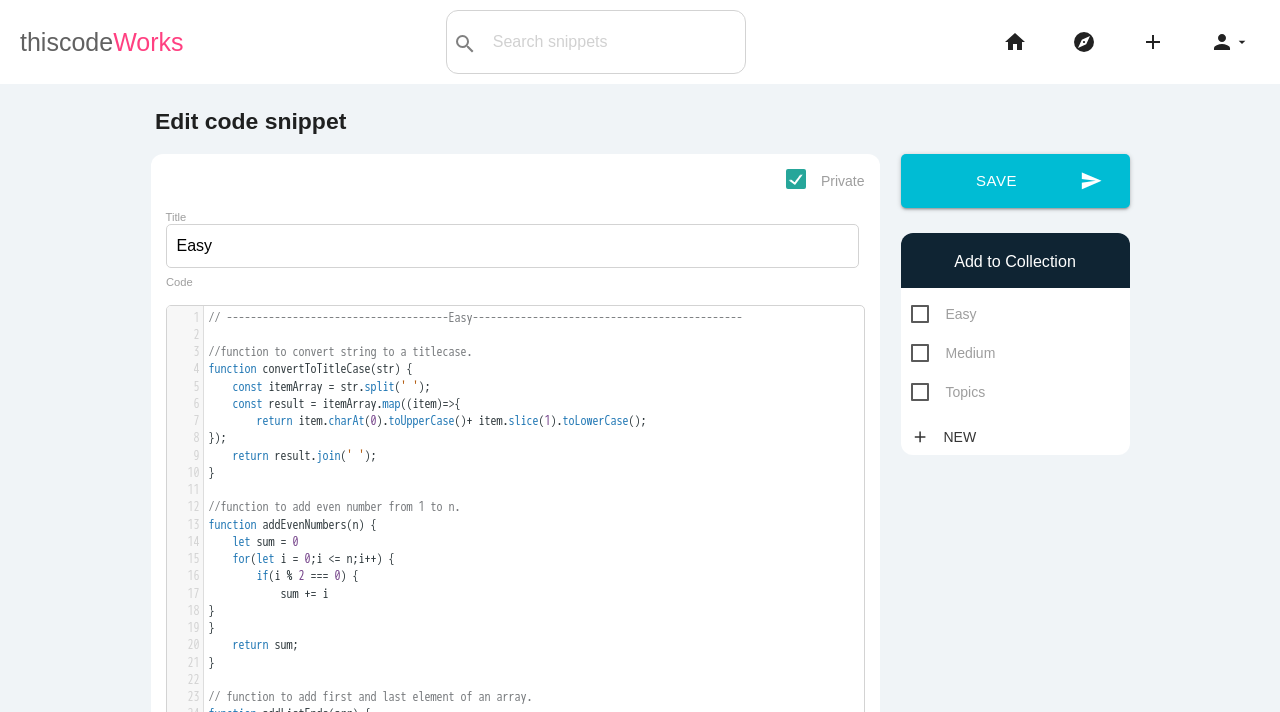 click on "Works" at bounding box center [148, 42] 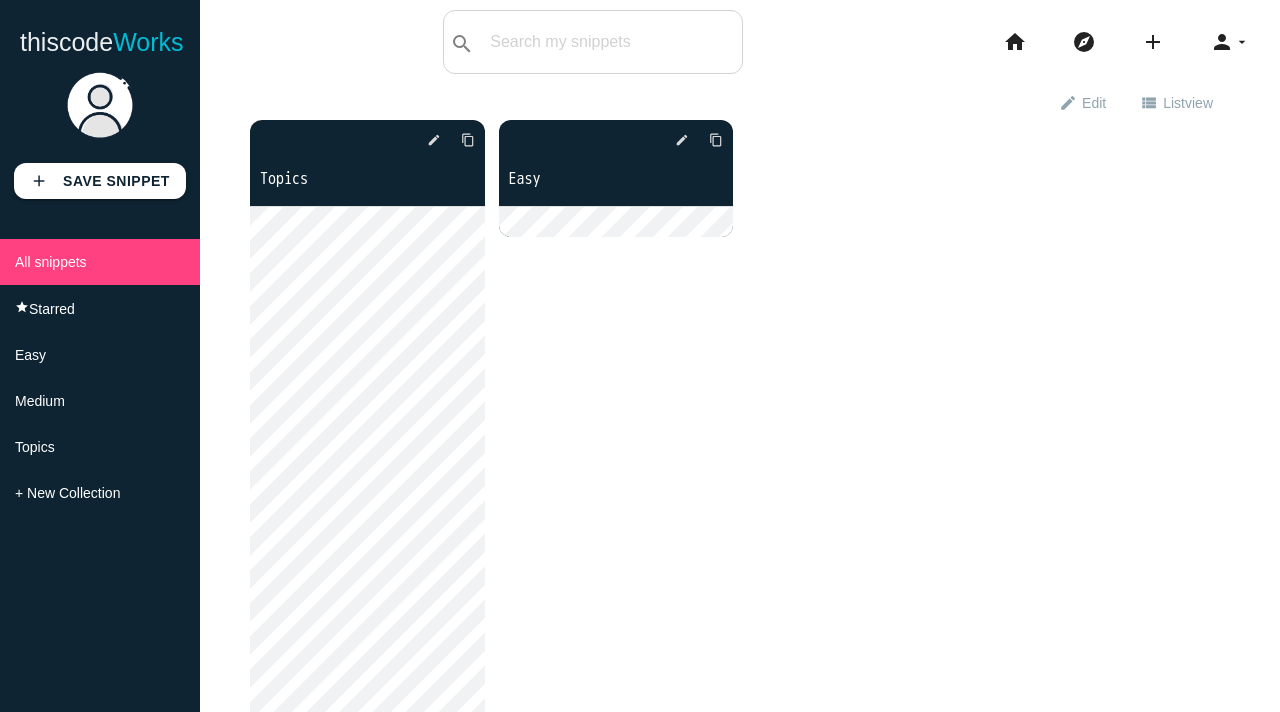 scroll, scrollTop: 0, scrollLeft: 0, axis: both 